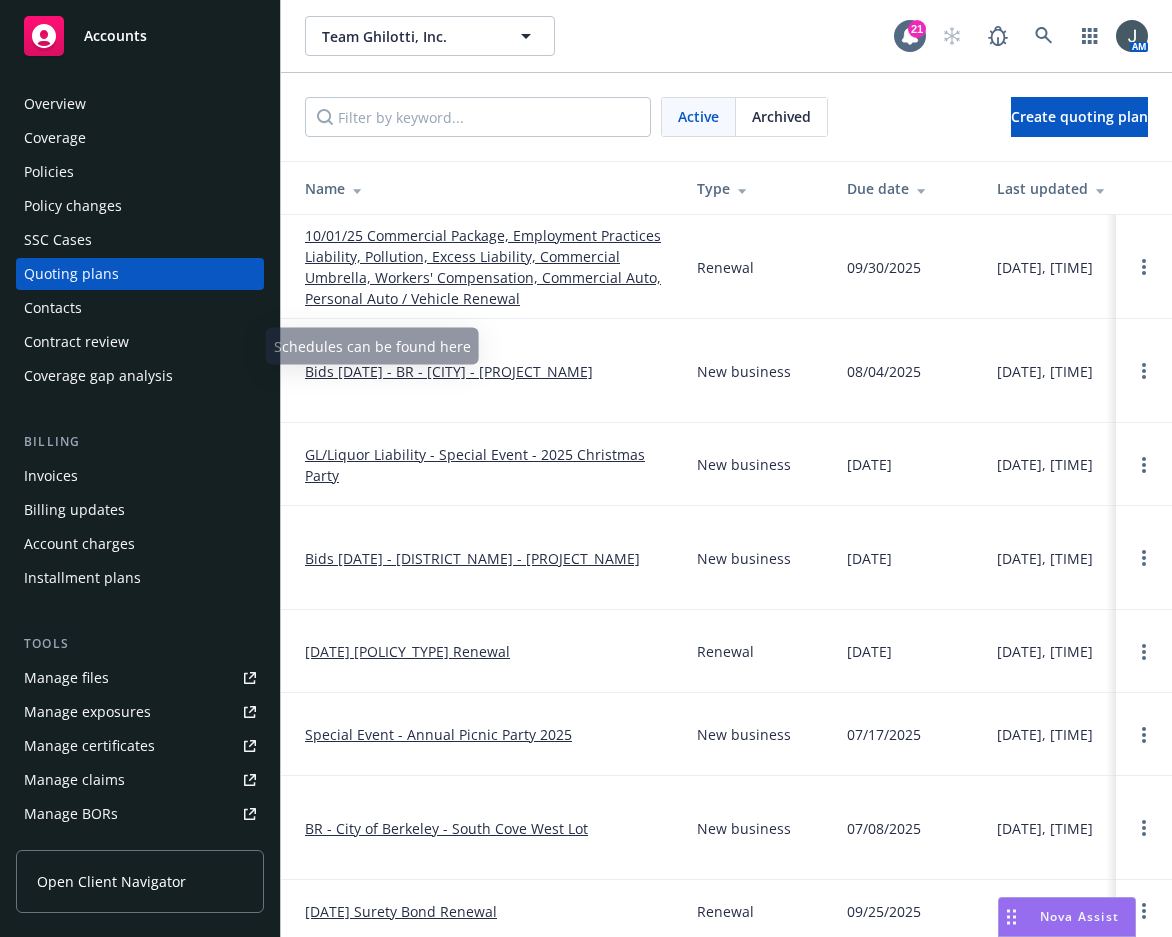 scroll, scrollTop: 0, scrollLeft: 0, axis: both 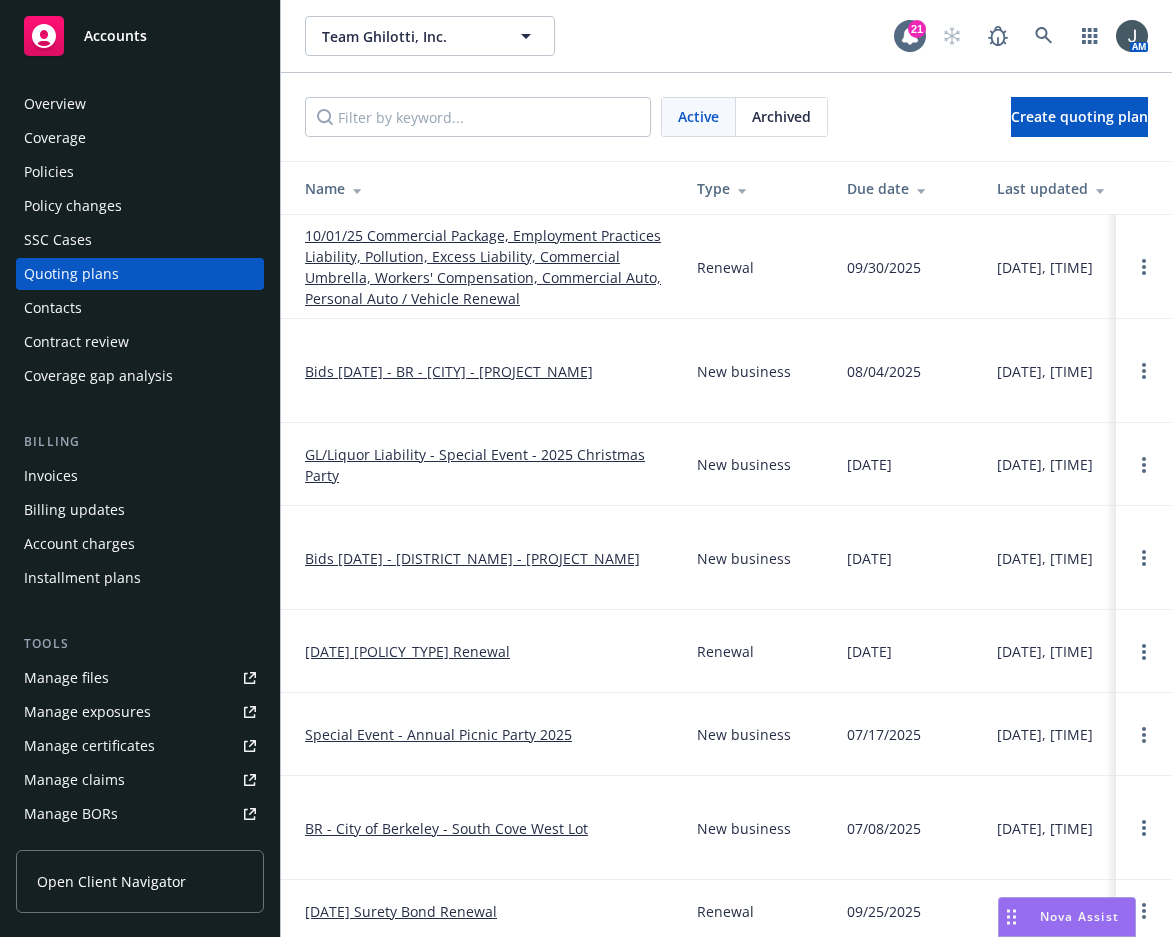 click on "Accounts" at bounding box center [115, 36] 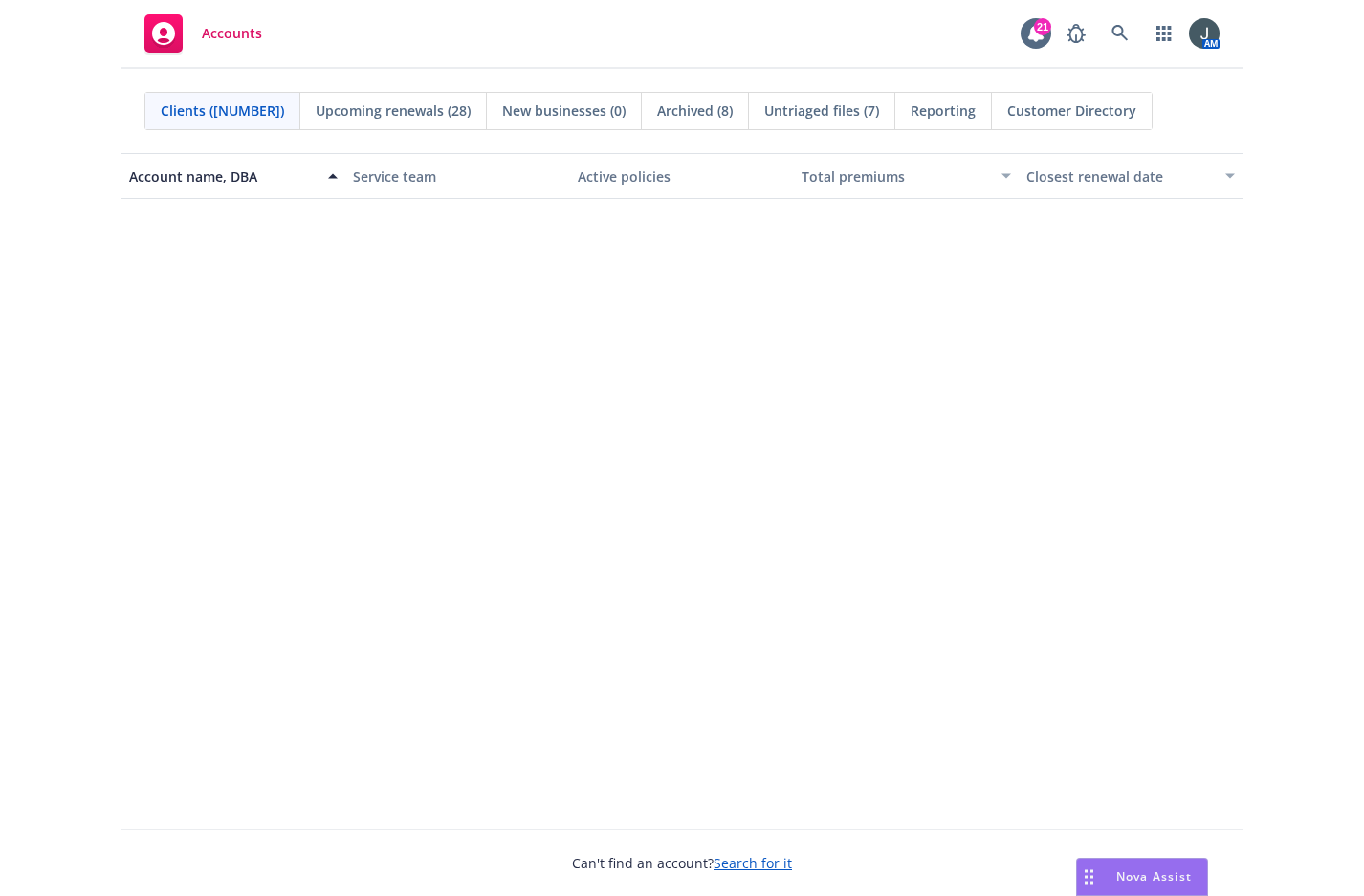 scroll, scrollTop: 1339, scrollLeft: 0, axis: vertical 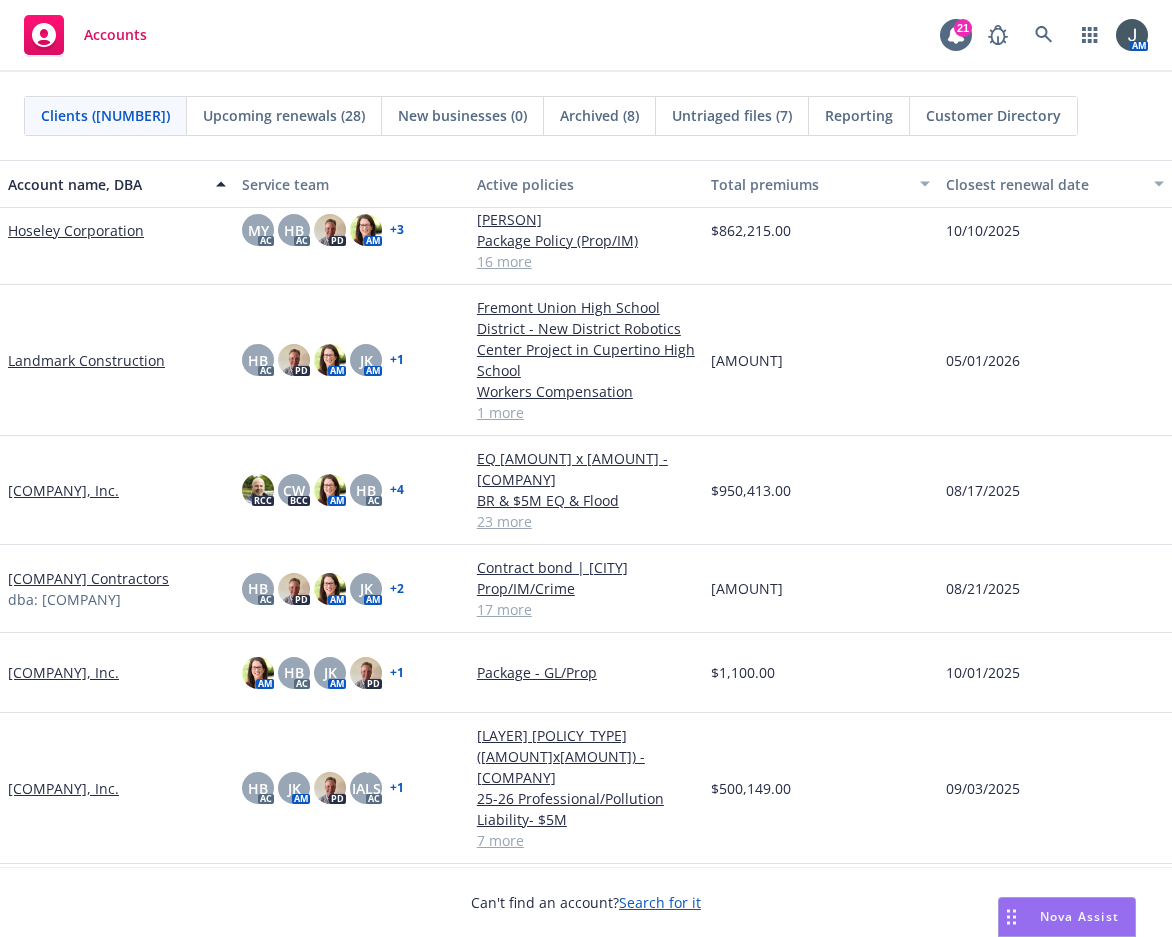 click on "Landmark Construction" at bounding box center [86, 360] 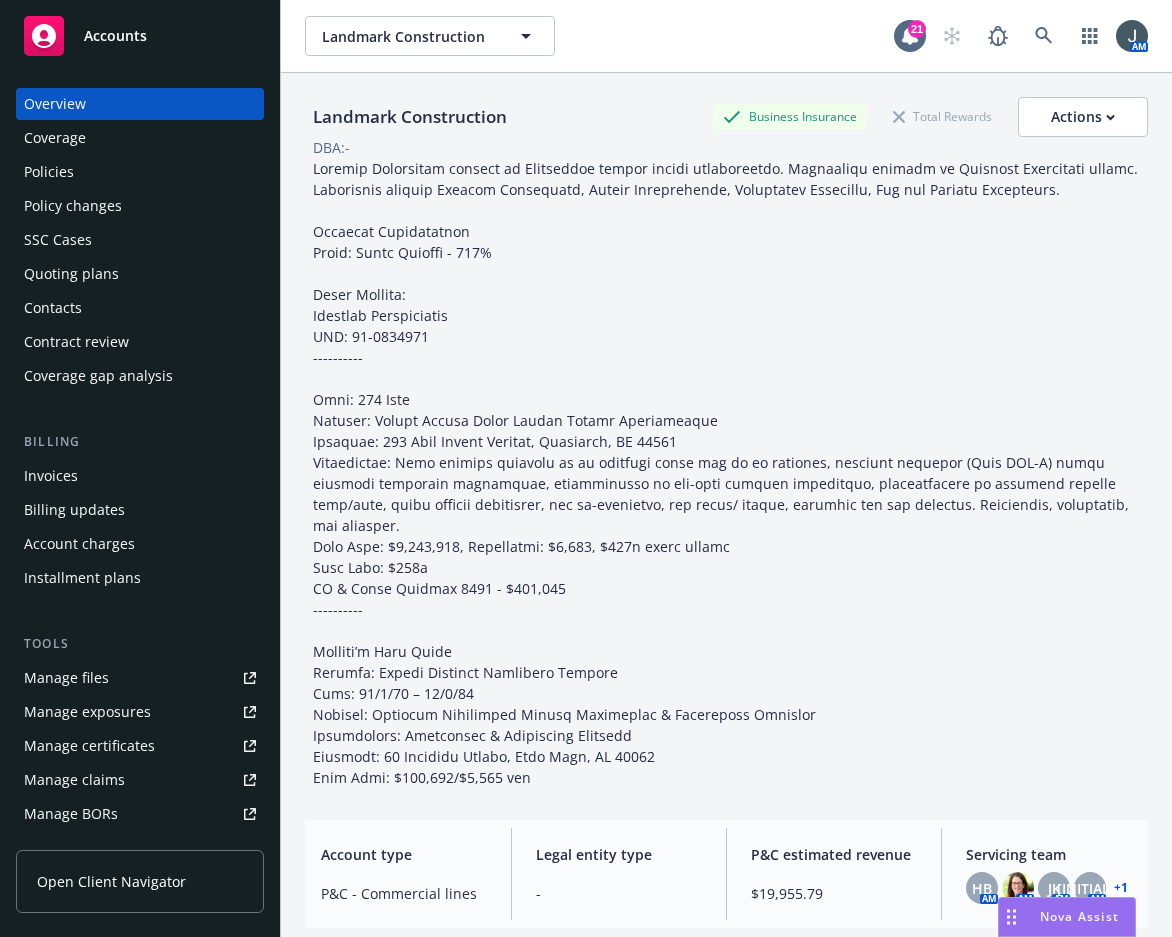 click on "Invoices" at bounding box center (51, 476) 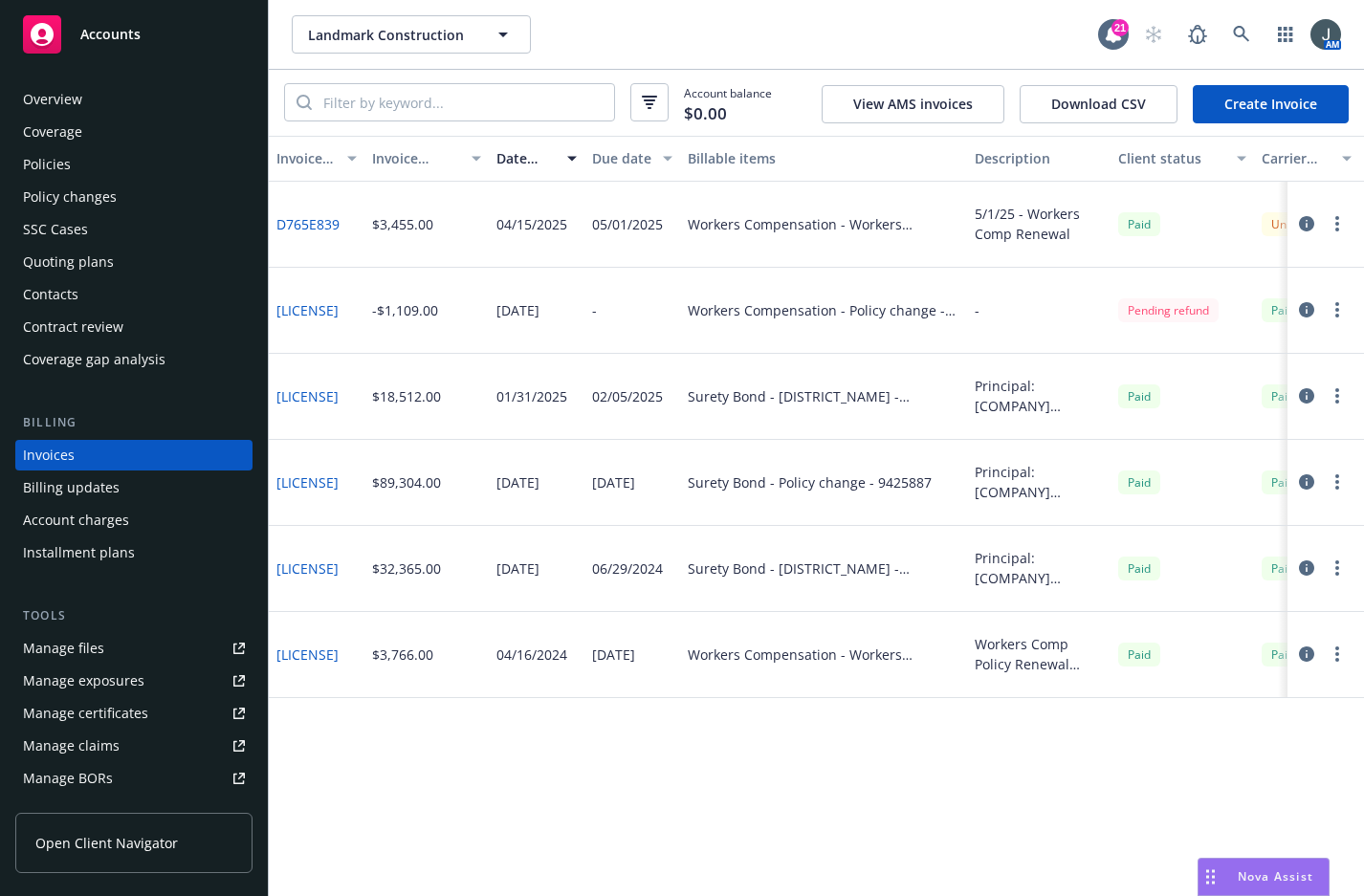 click on "Invoice ID Invoice amount Date issued Due date Billable items Description Client status Carrier status Send result Visibility in client dash D765E839 $3,455.00 [DATE] [DATE] Workers Compensation - Workers Compensation  - 57WEABE6YJ3 [DATE] - Workers Comp Renewal Paid Unpaid Marked as sent Visible BAE492D8 -$1,109.00 [DATE] - Workers Compensation - Policy change - UB-7W450337-23-26-G - Pending refund Paid Not sent Hidden 6C3B9B54 $18,512.00 [DATE] [DATE]Surety Bond - [CITY] Unified School DIstrict - 9425898 Principal: [PERSON]
Obligee: [CITY] Unified School District
Bond Amount: $2,306,031.00
Stagg High School Agriculture Mechanic Shop Renovation Project
Premium Due Paid Paid Sent Visible 8828A602 $89,304.00 [DATE] [DATE]Surety Bond - Policy change - 9425887 Paid Paid Sent Visible 17DE4658 $32,365.00 [DATE] [DATE]Surety Bond - [CITY] Joint Unified School District - 9425887 Paid Paid Sent Visible D79BE663 $3,766.00 [DATE] [DATE] Paid Paid Visible" at bounding box center (816, 515) 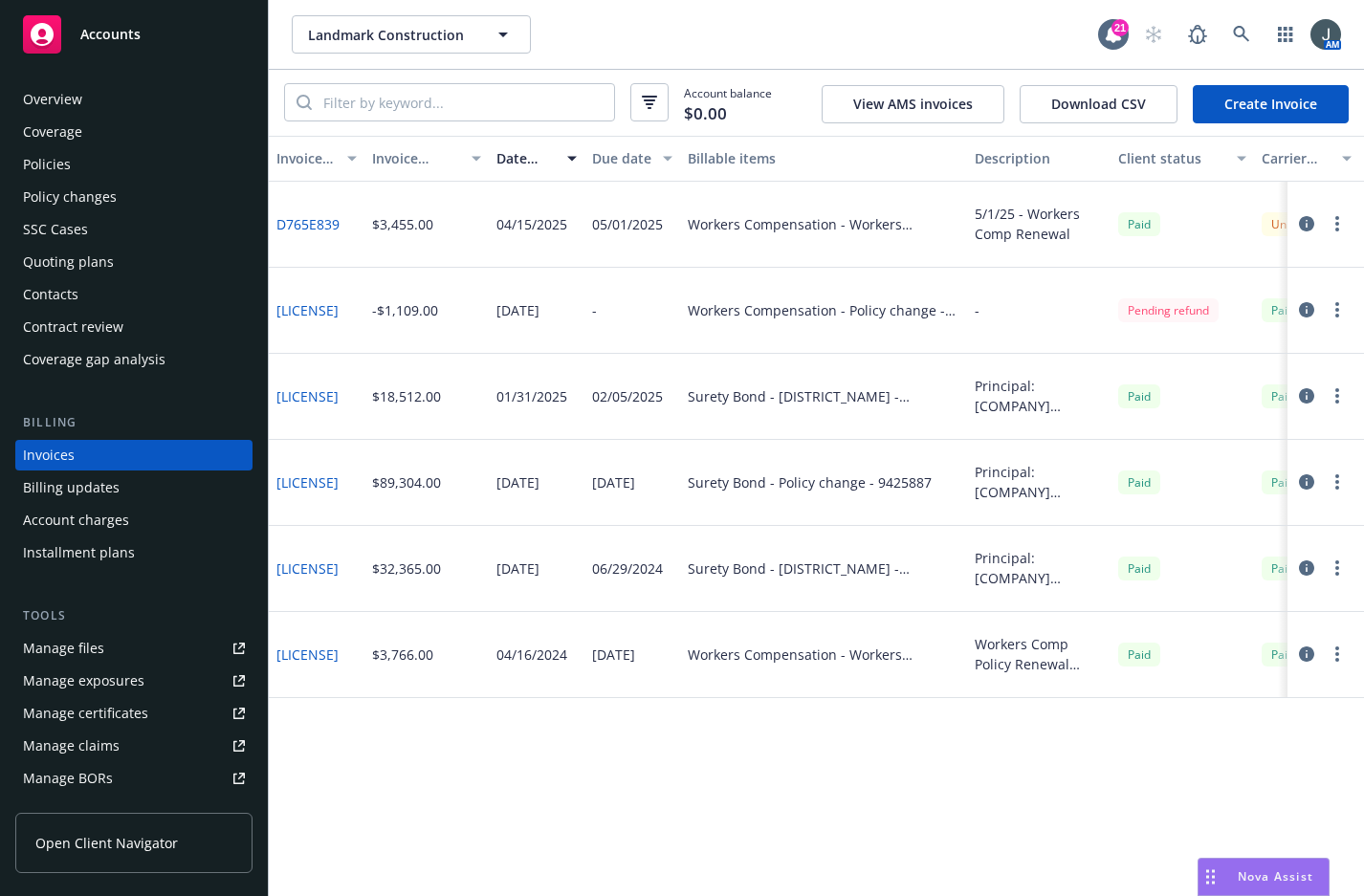 click 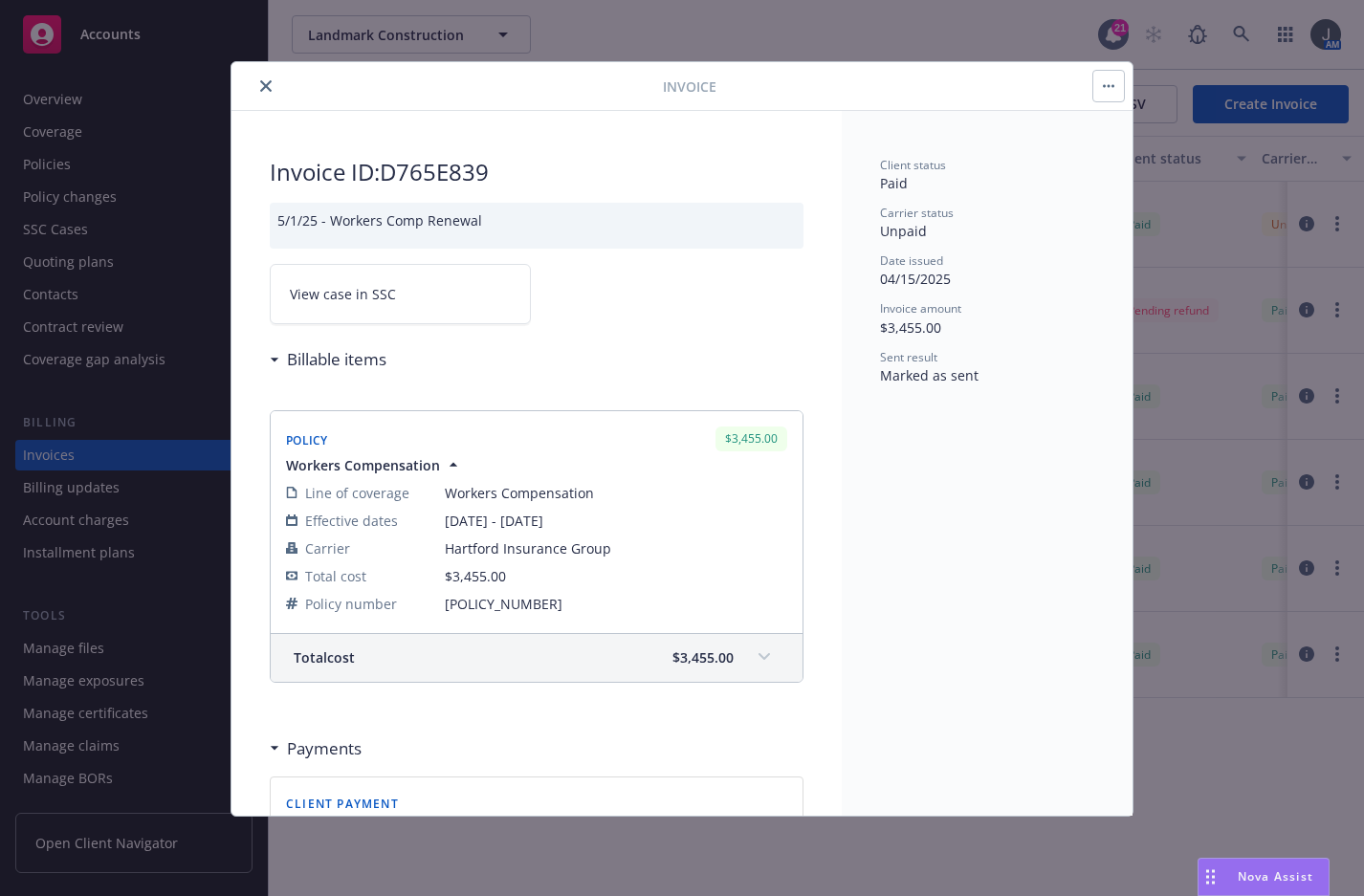 click on "View case in SSC" at bounding box center (342, 294) 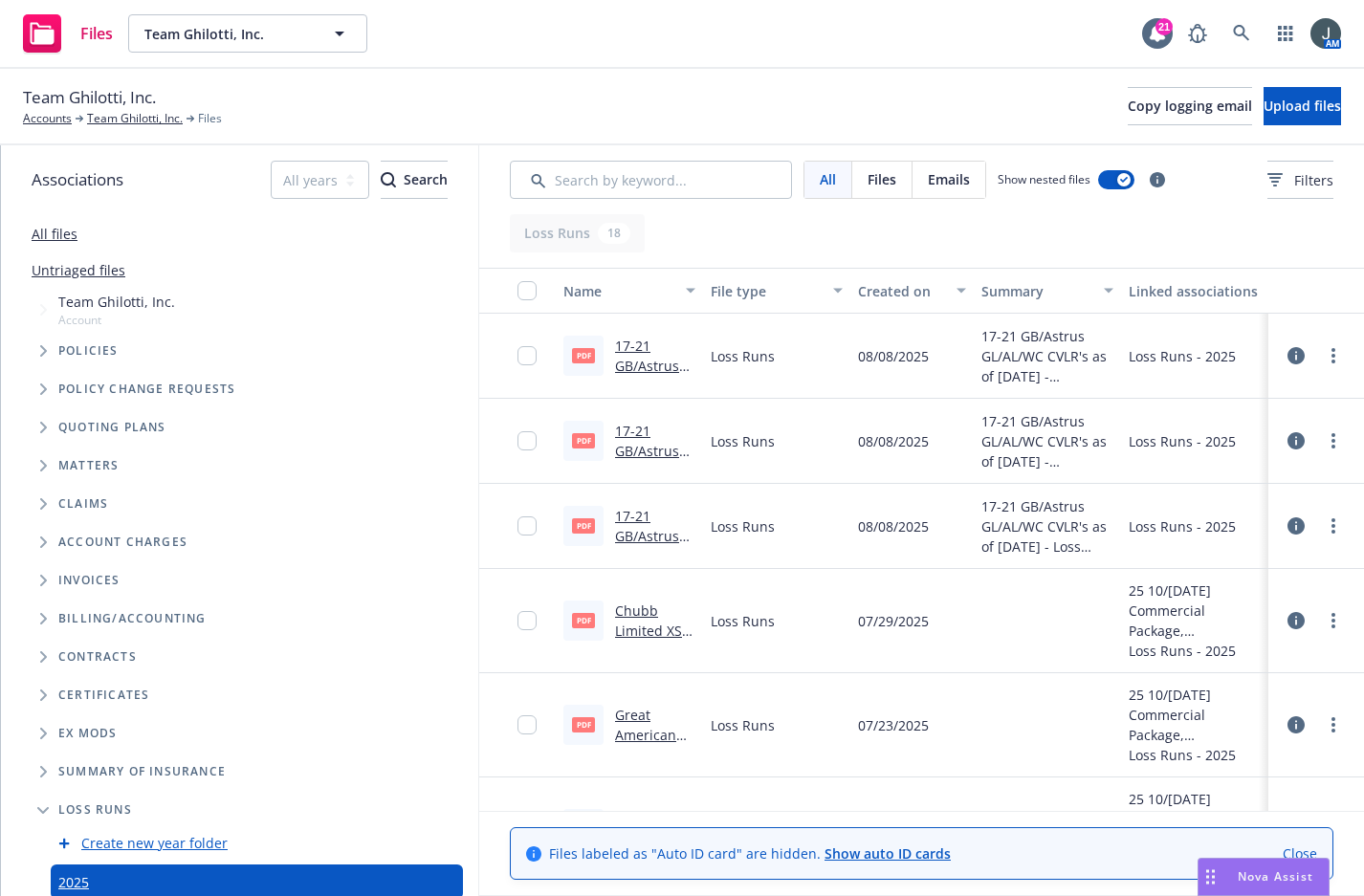 scroll, scrollTop: 0, scrollLeft: 0, axis: both 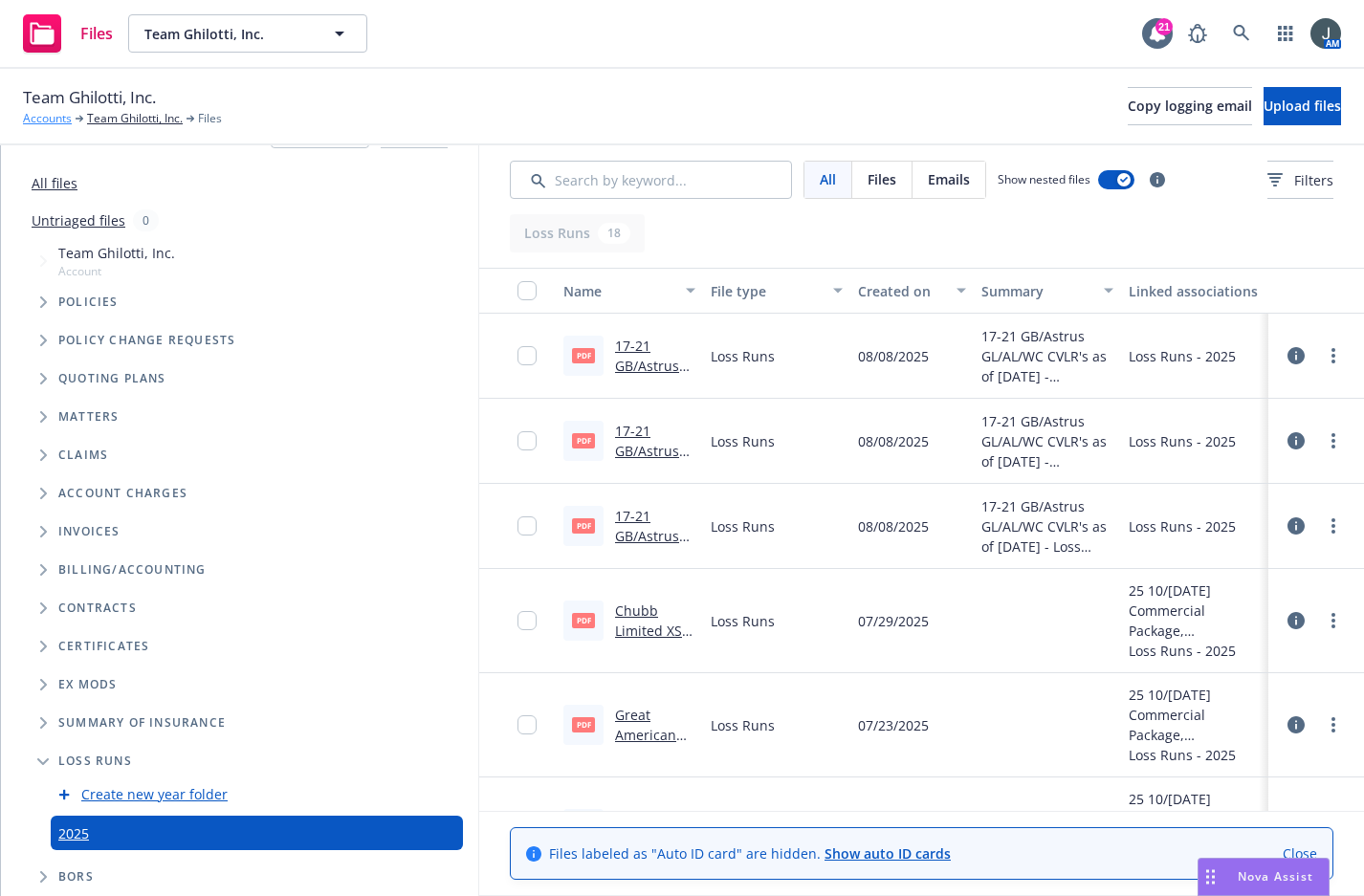 click on "Accounts" at bounding box center (47, 119) 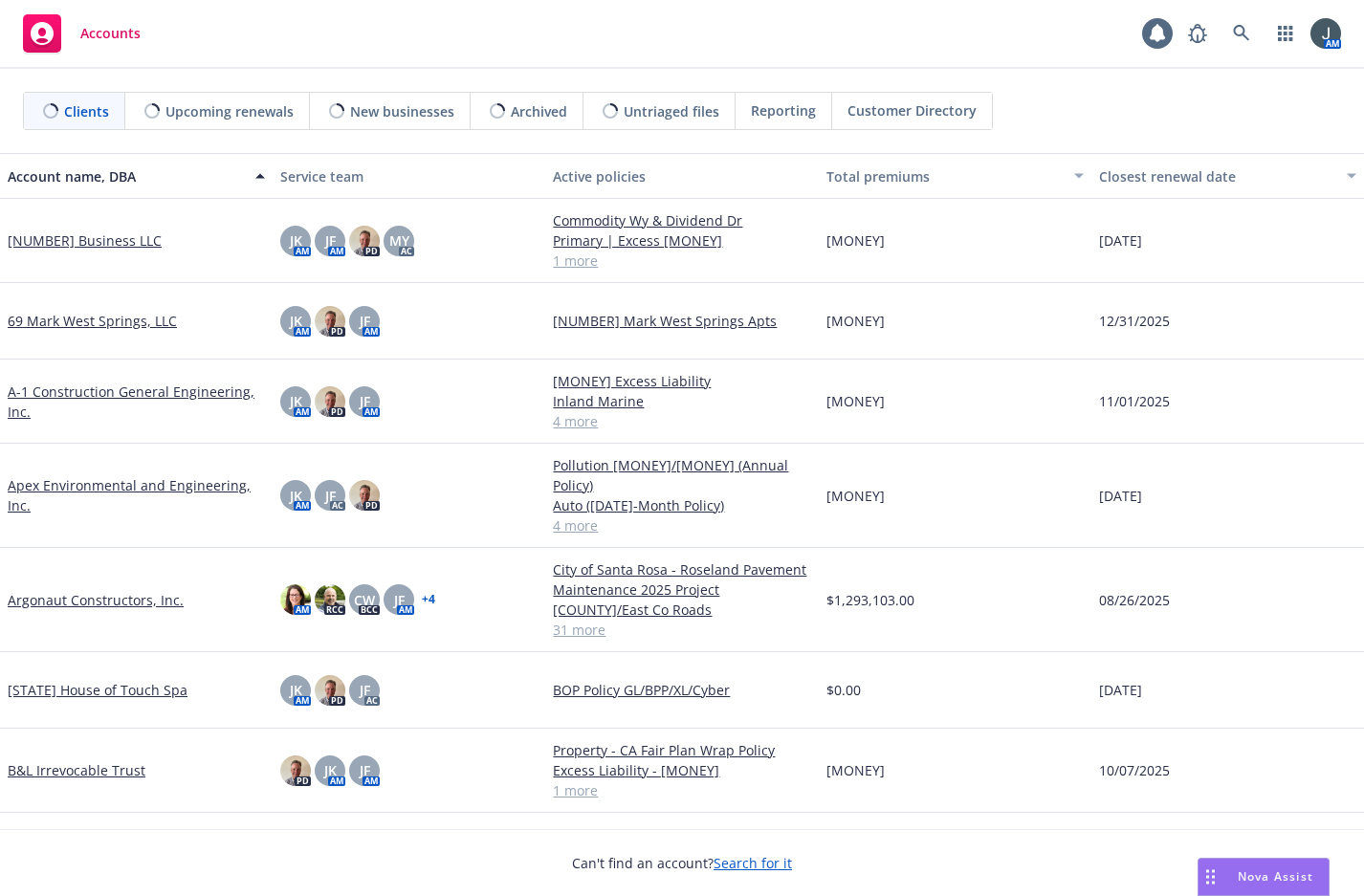 scroll, scrollTop: 0, scrollLeft: 0, axis: both 